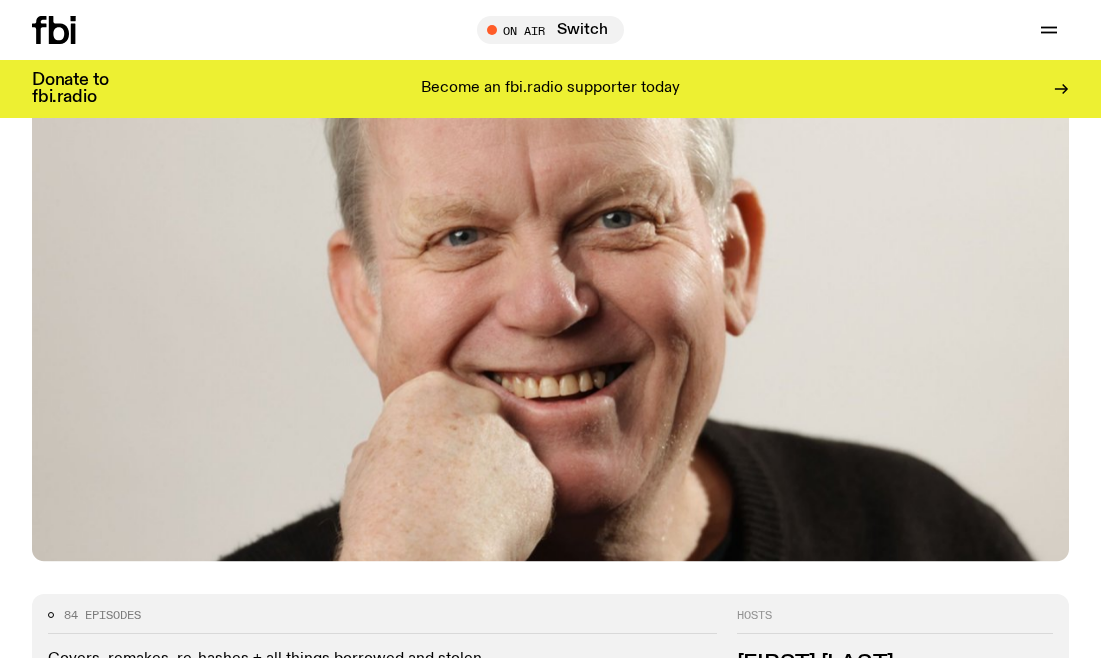 scroll, scrollTop: 0, scrollLeft: 0, axis: both 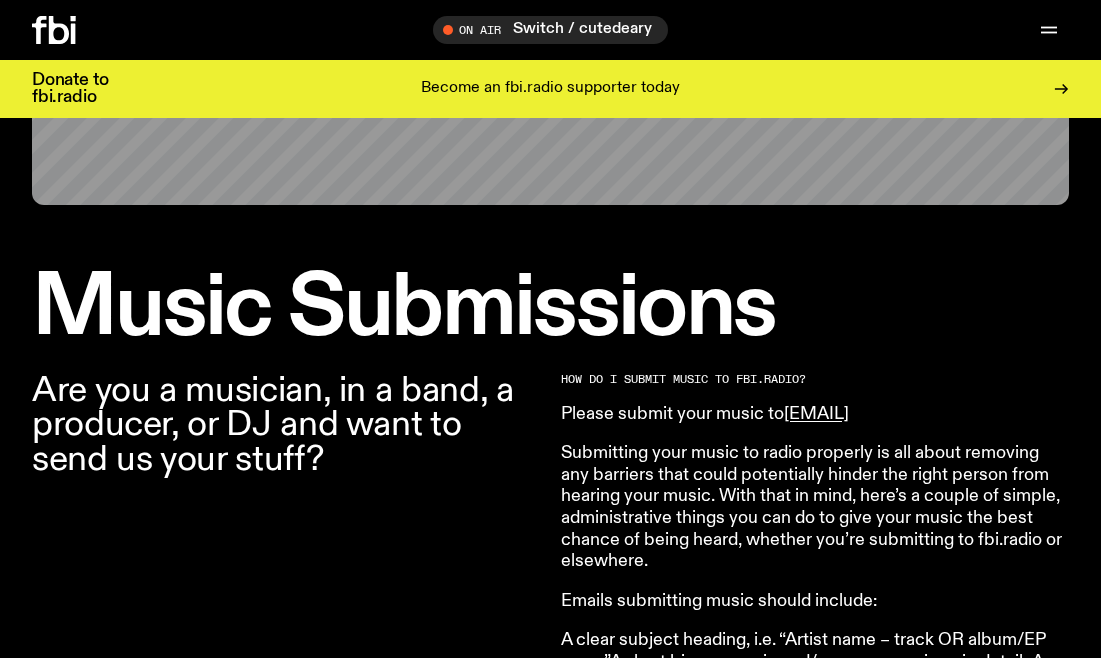 click on "HOW DO I SUBMIT MUSIC TO  FBi.radio?" at bounding box center (815, 379) 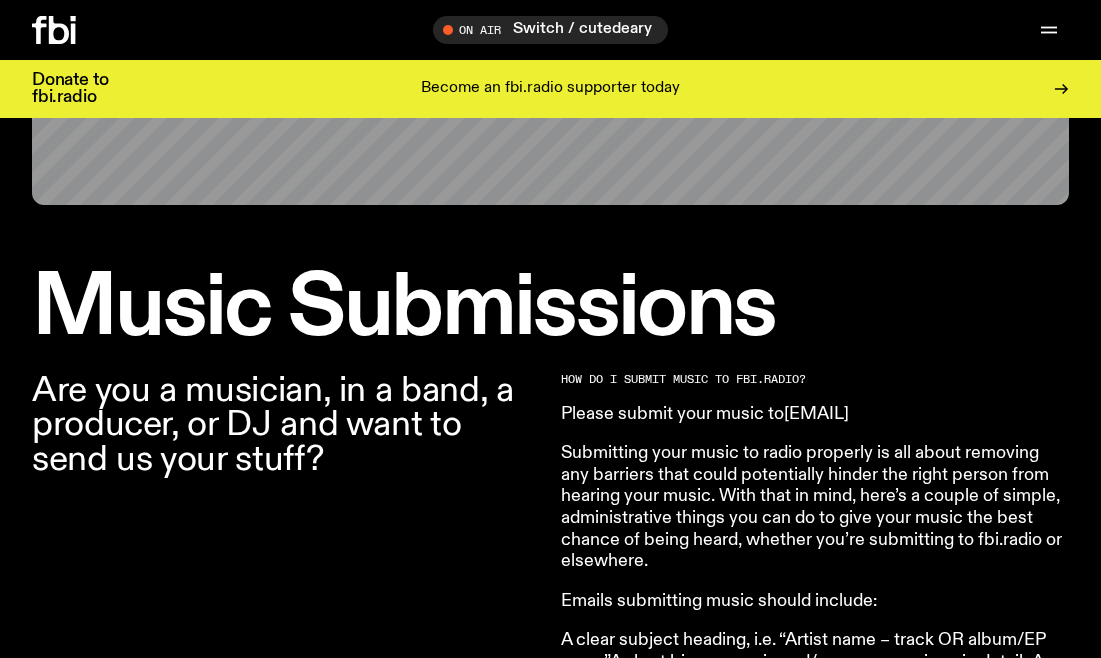 click on "music@fbiradio.com" at bounding box center [816, 414] 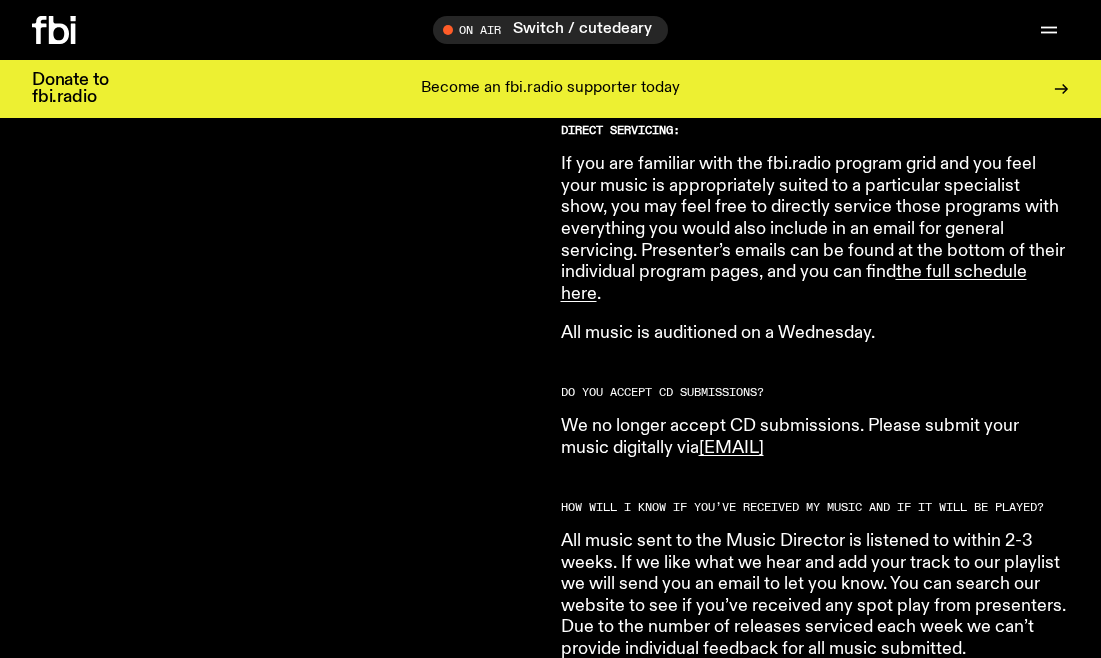 scroll, scrollTop: 1433, scrollLeft: 0, axis: vertical 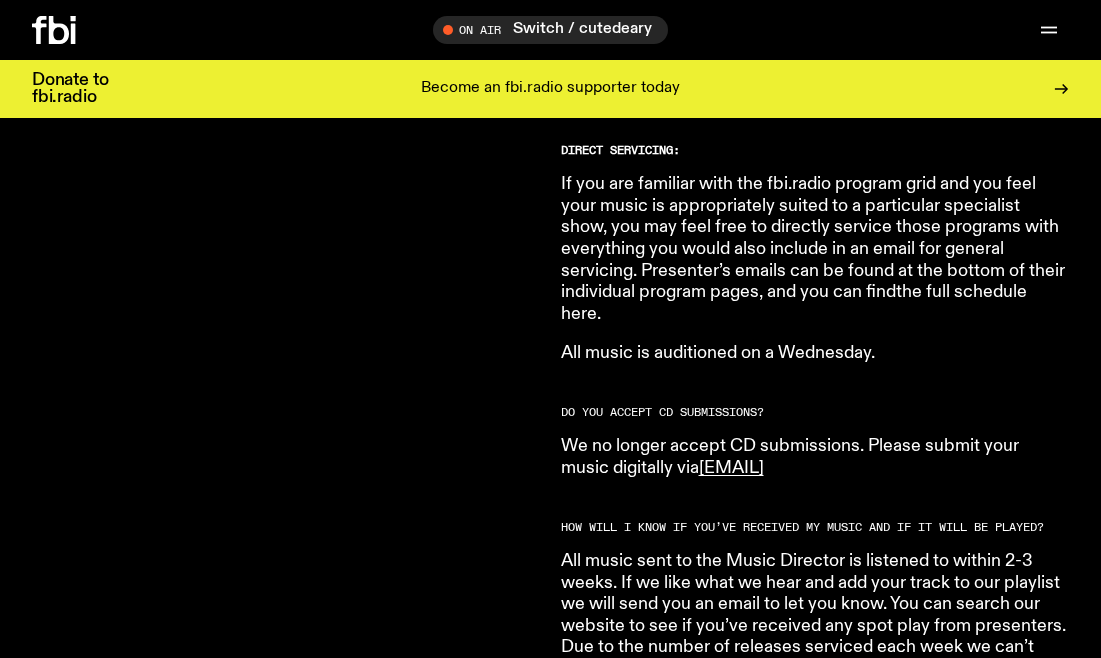 click on "the full schedule here" at bounding box center (794, 303) 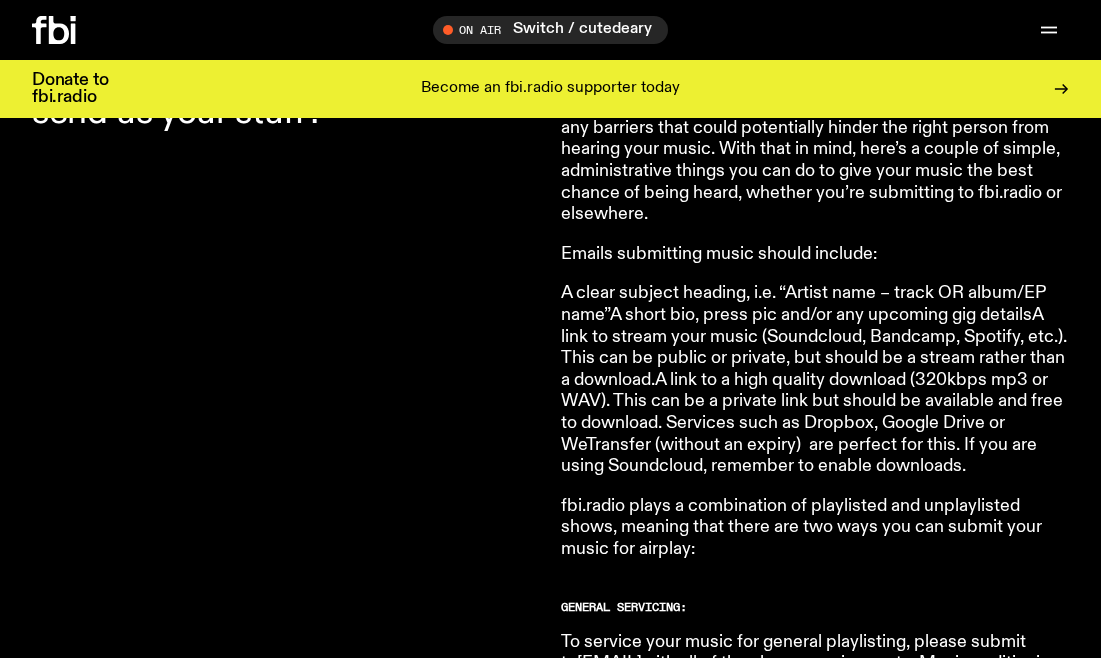 scroll, scrollTop: 794, scrollLeft: 0, axis: vertical 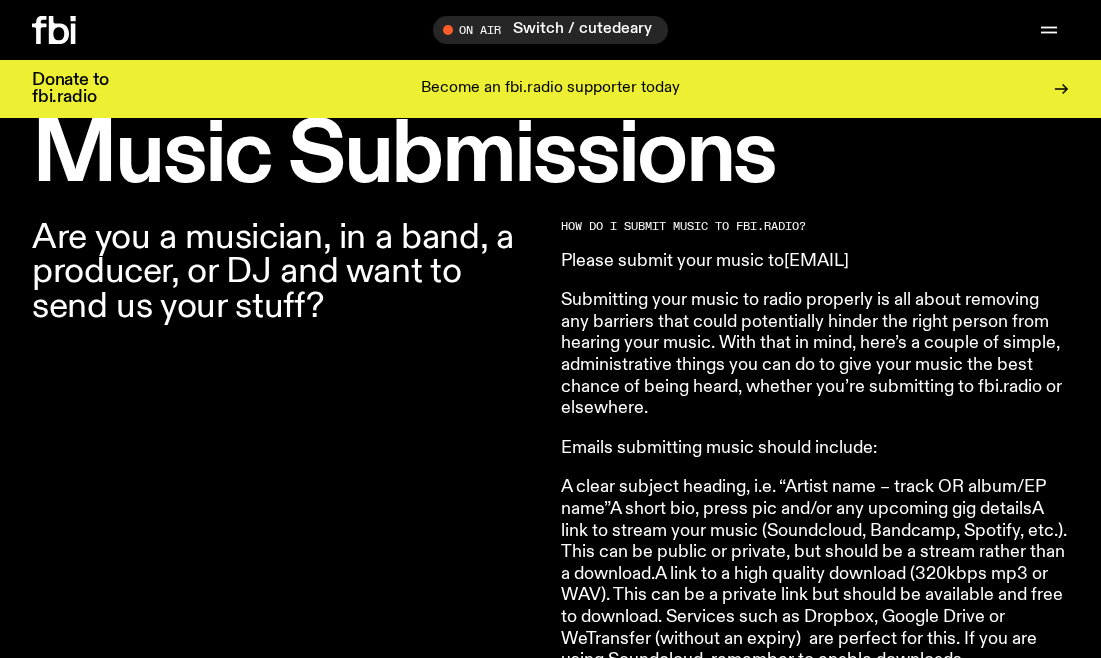 drag, startPoint x: 965, startPoint y: 271, endPoint x: 788, endPoint y: 268, distance: 177.02542 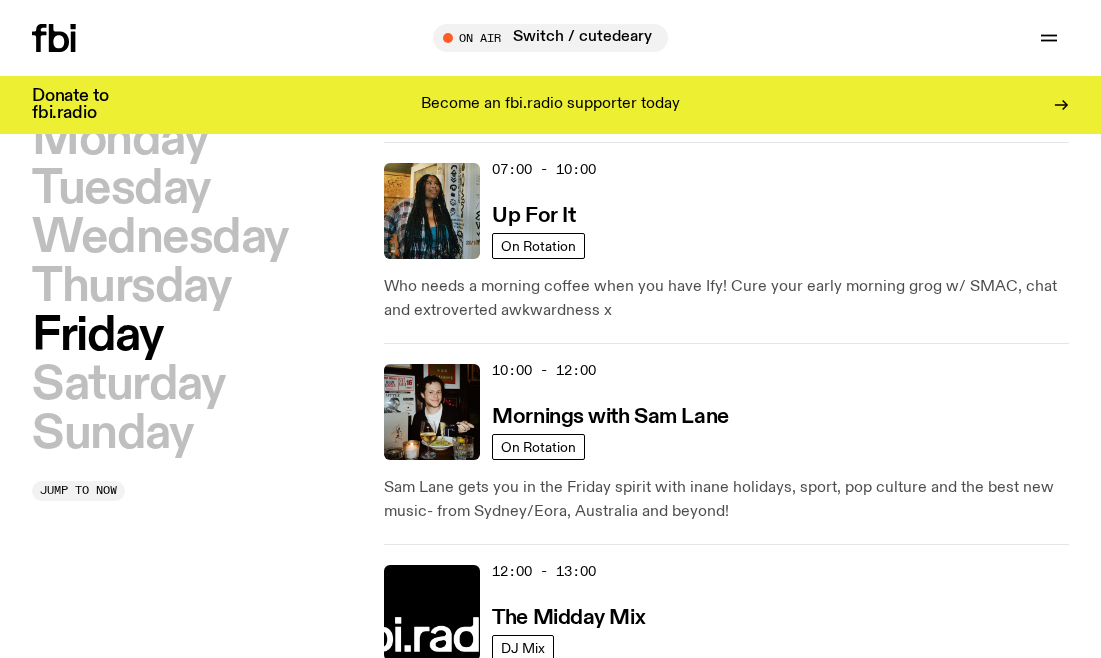 scroll, scrollTop: 0, scrollLeft: 0, axis: both 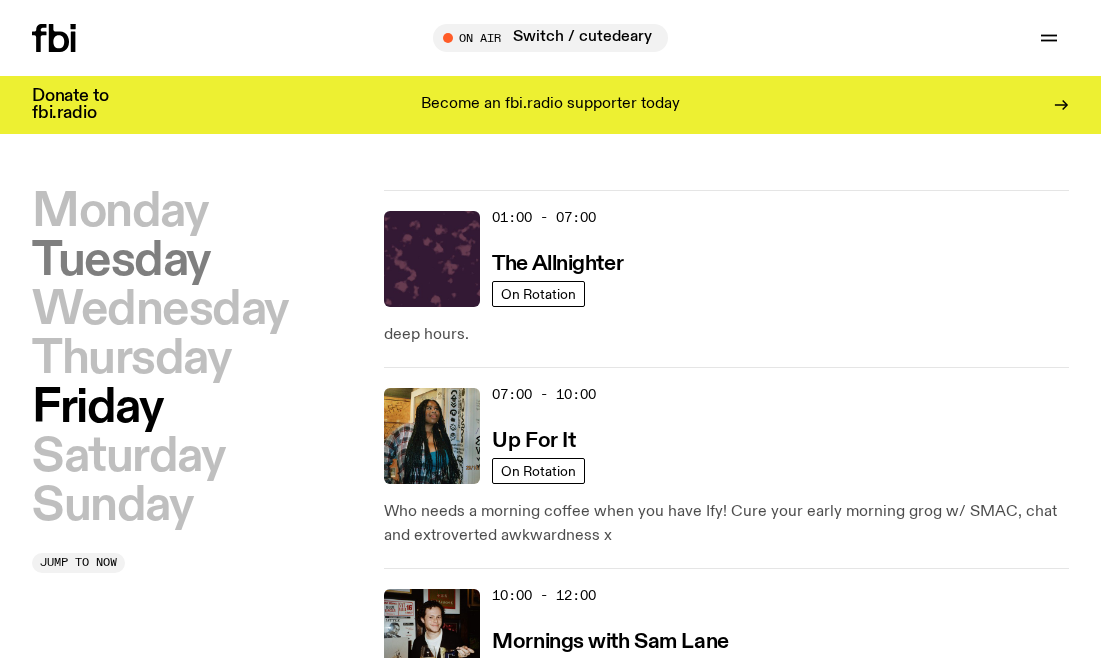 click on "Tuesday" at bounding box center (121, 261) 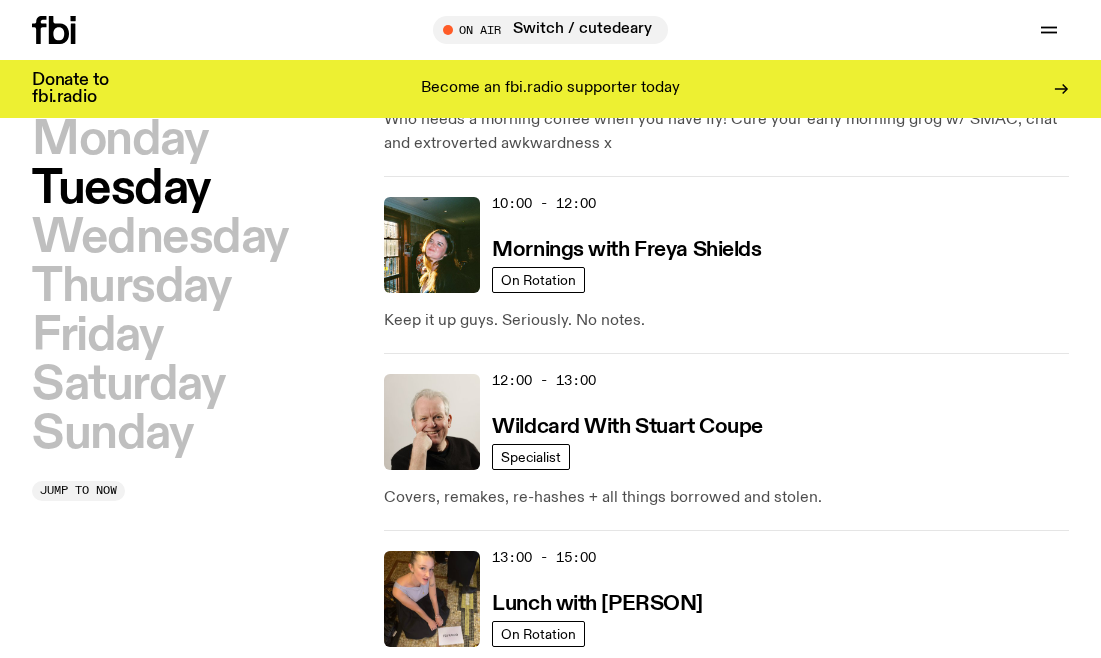 scroll, scrollTop: 600, scrollLeft: 0, axis: vertical 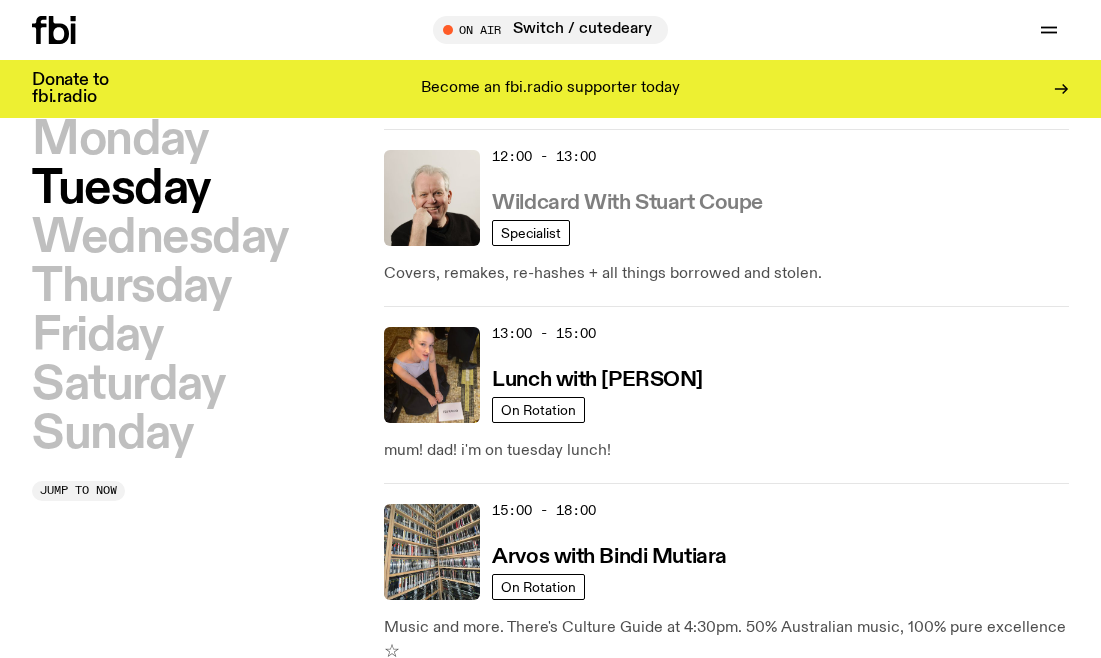 click on "Wildcard With Stuart Coupe" at bounding box center (627, 203) 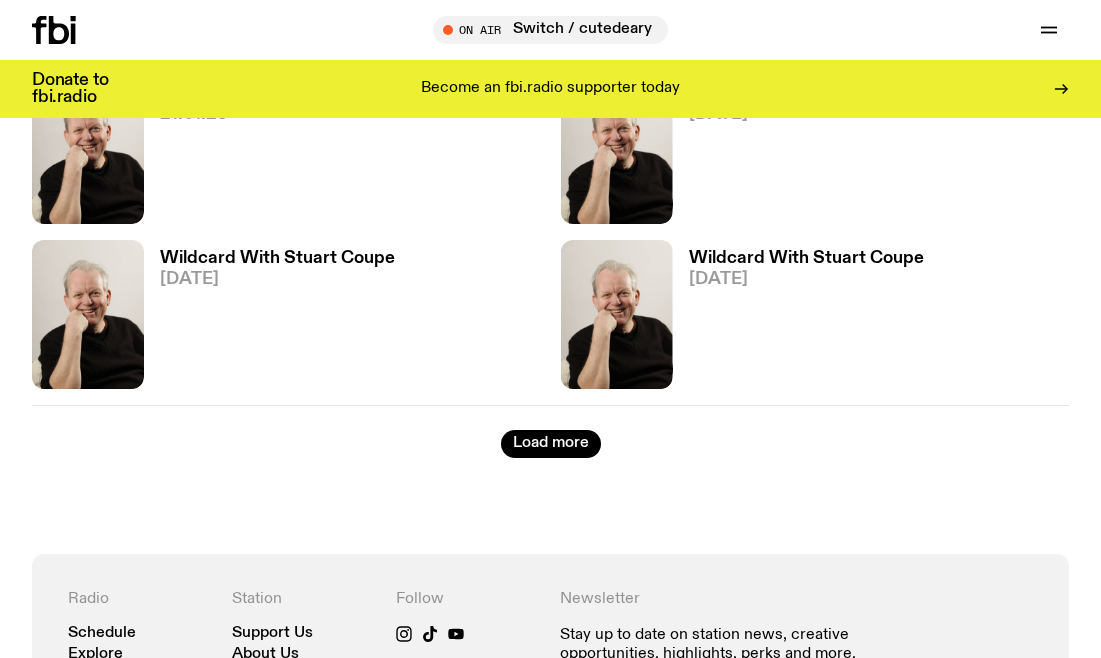 scroll, scrollTop: 3485, scrollLeft: 0, axis: vertical 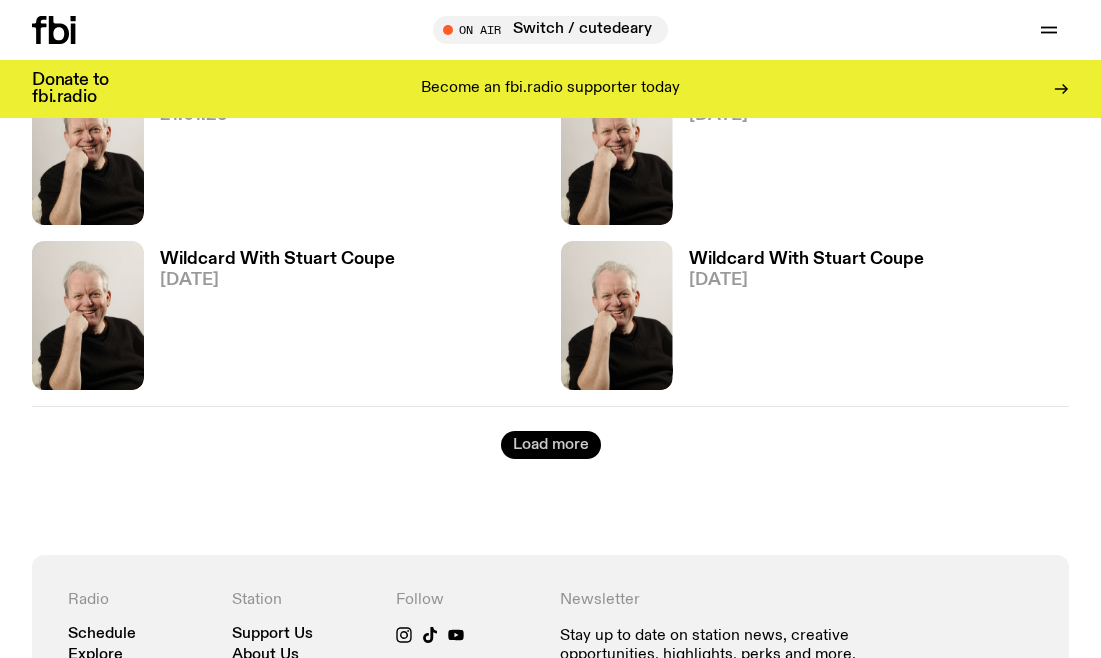 click on "Load more" at bounding box center (551, 445) 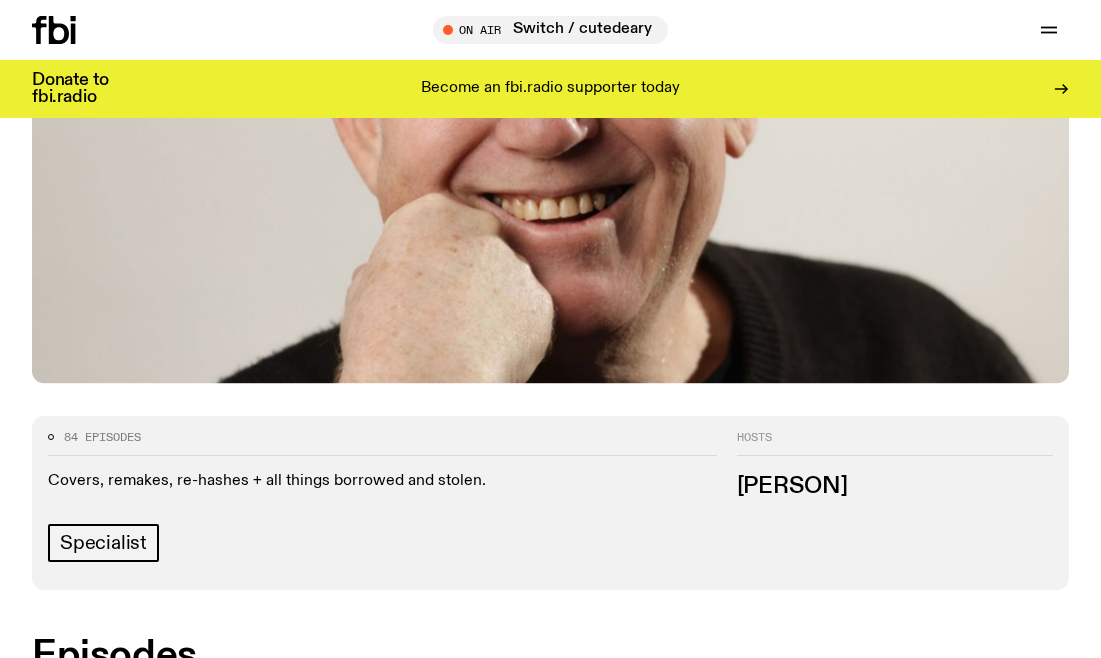 scroll, scrollTop: 749, scrollLeft: 0, axis: vertical 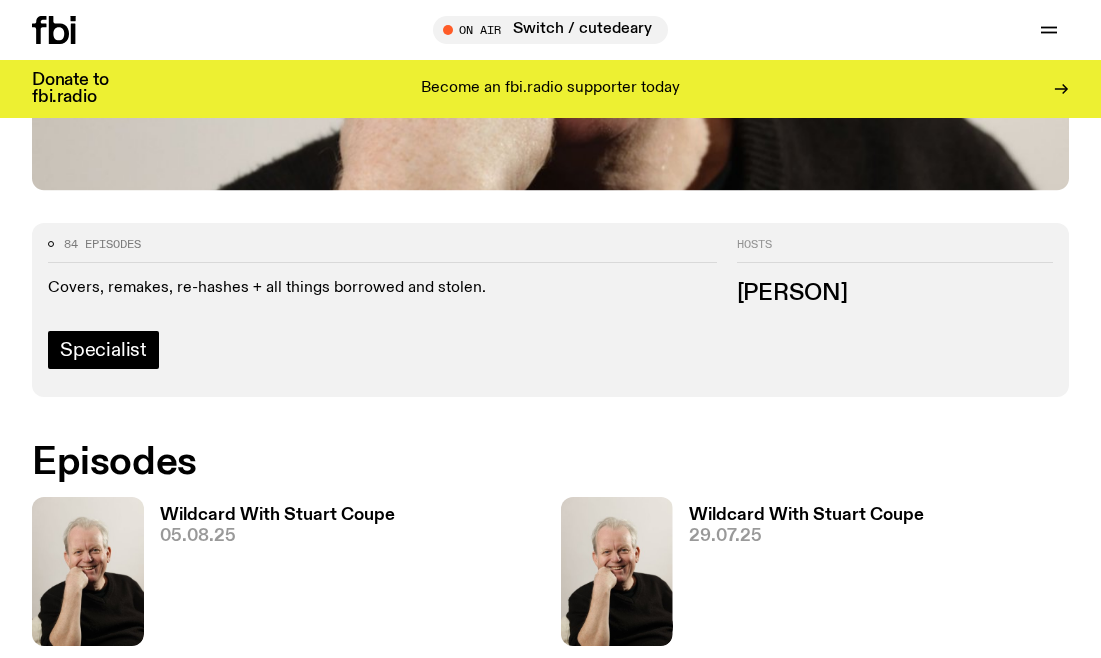 click on "Specialist" at bounding box center [103, 350] 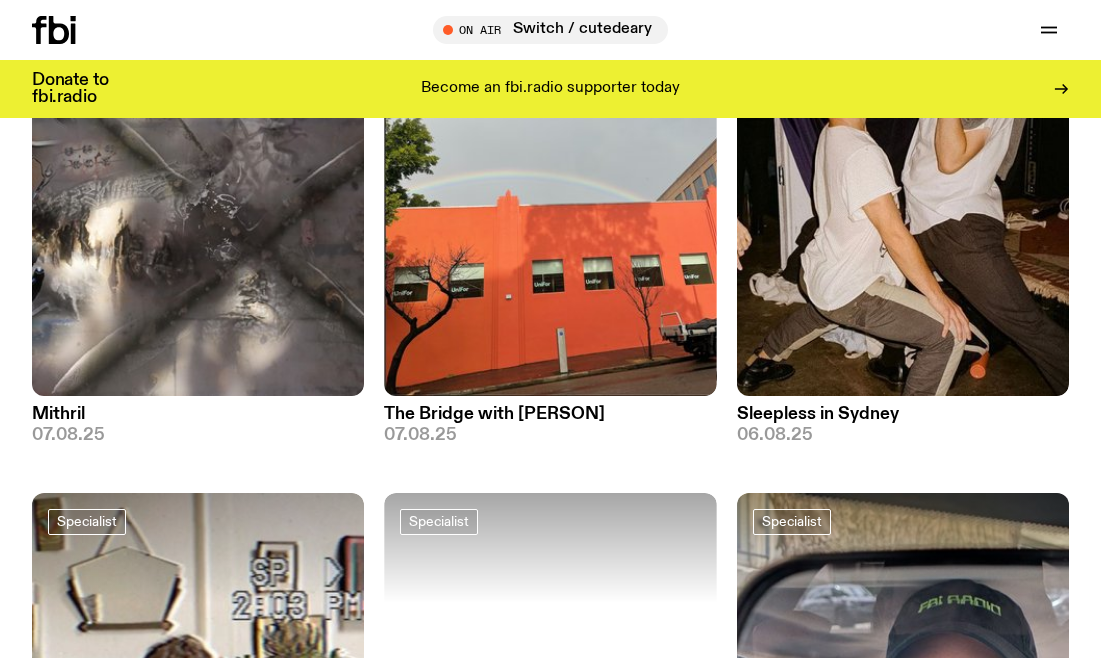scroll, scrollTop: 0, scrollLeft: 0, axis: both 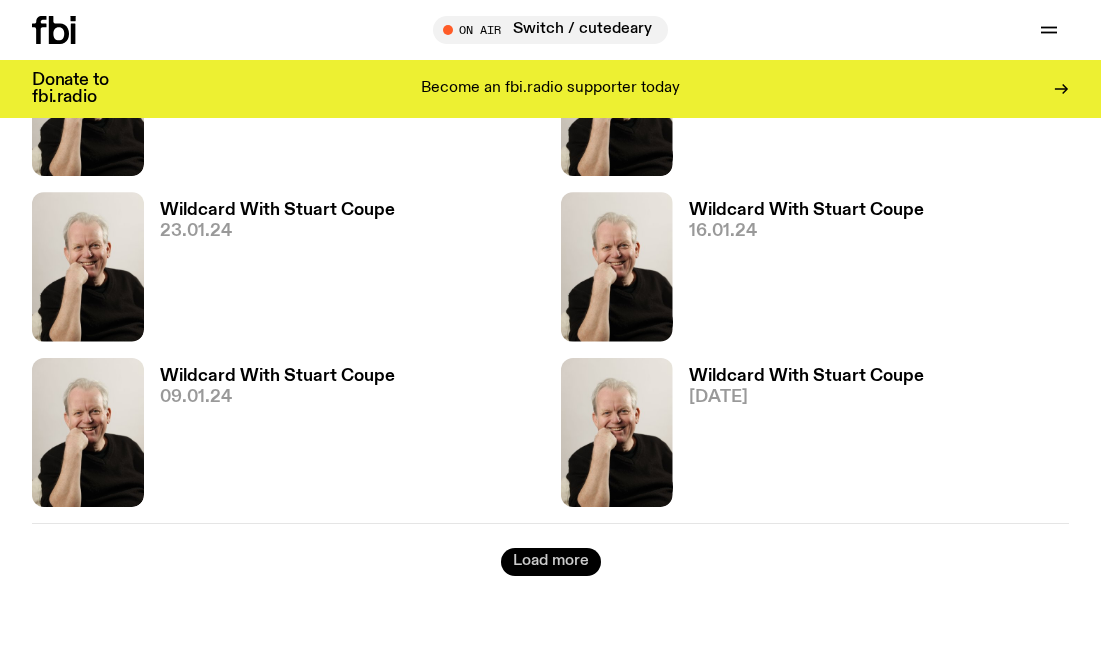 click on "Load more" at bounding box center (551, 562) 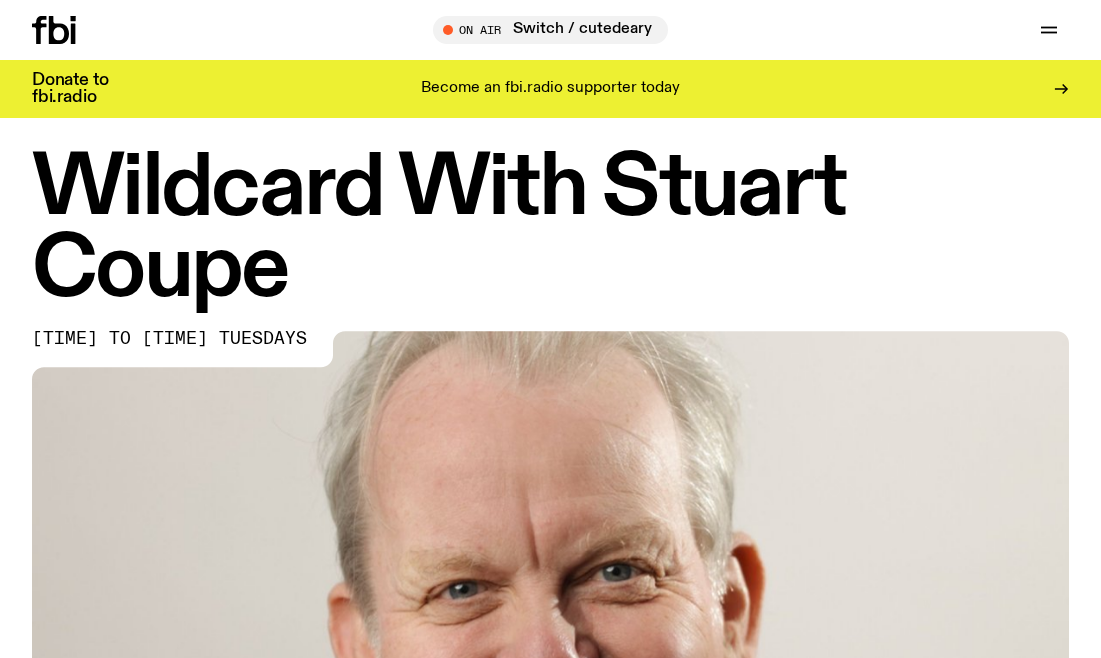 scroll, scrollTop: 0, scrollLeft: 0, axis: both 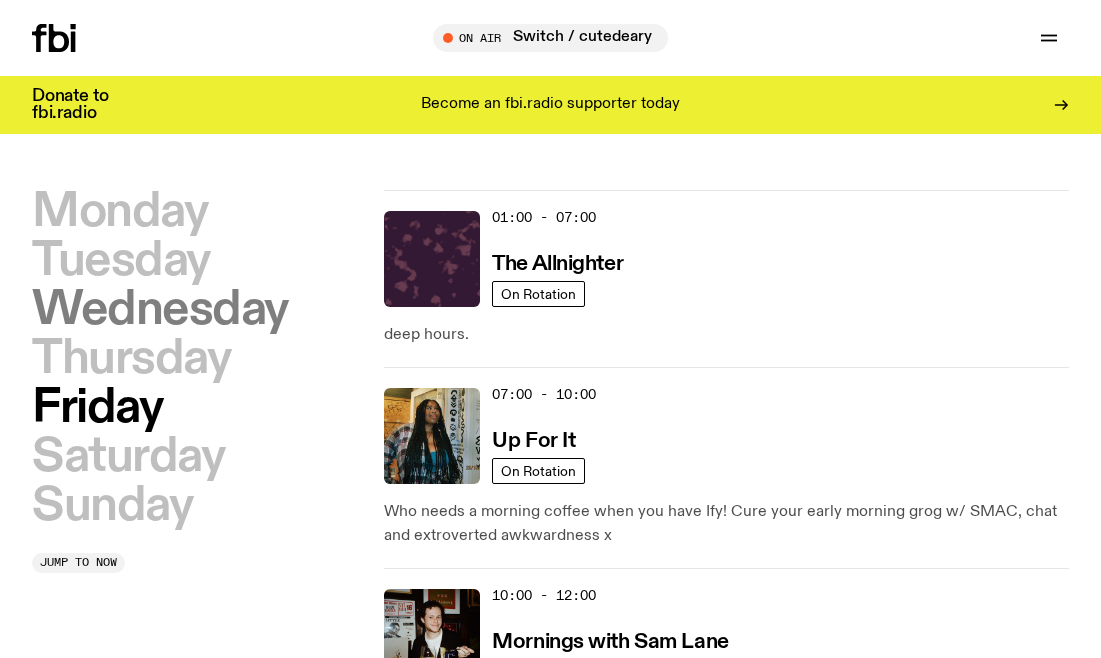 click on "Wednesday" at bounding box center [160, 310] 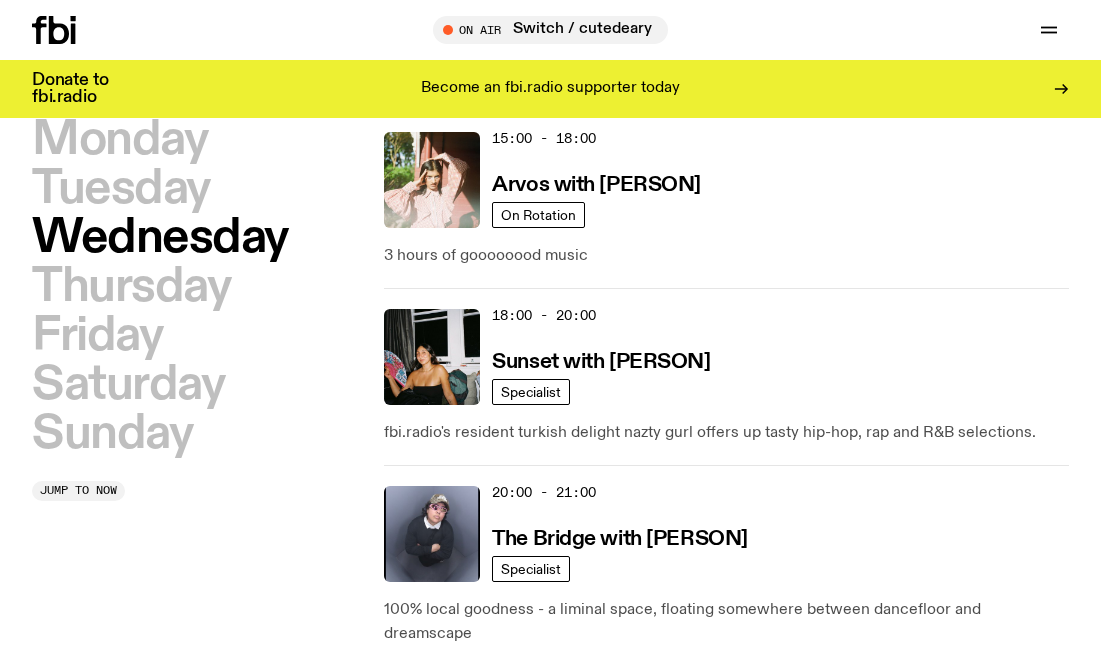 scroll, scrollTop: 1168, scrollLeft: 0, axis: vertical 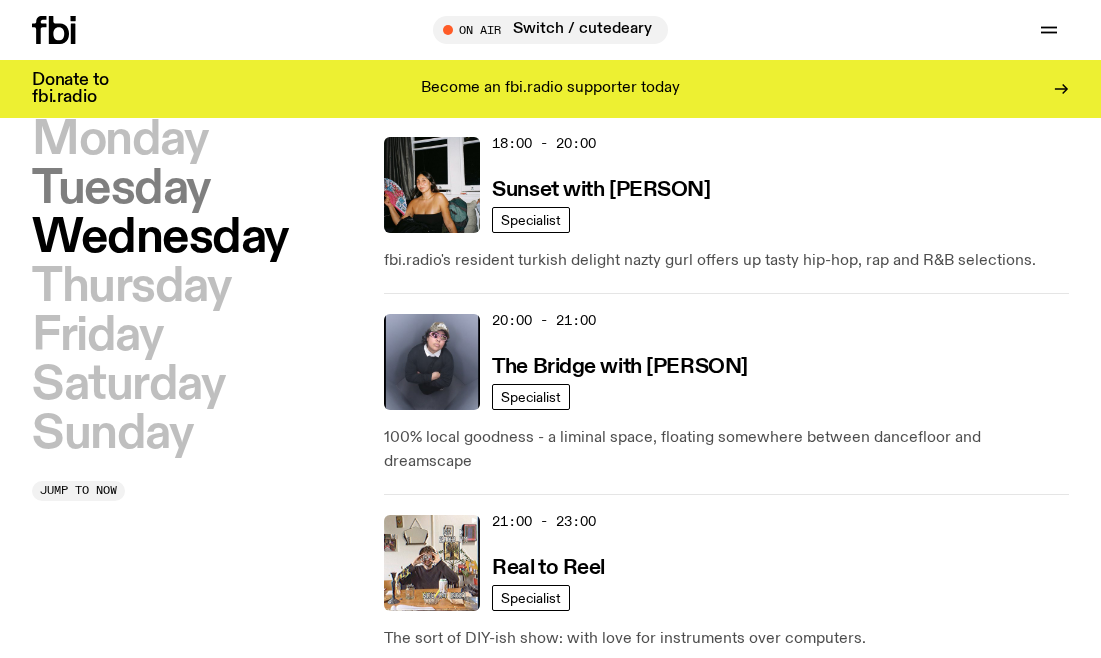 click on "Tuesday" at bounding box center [121, 189] 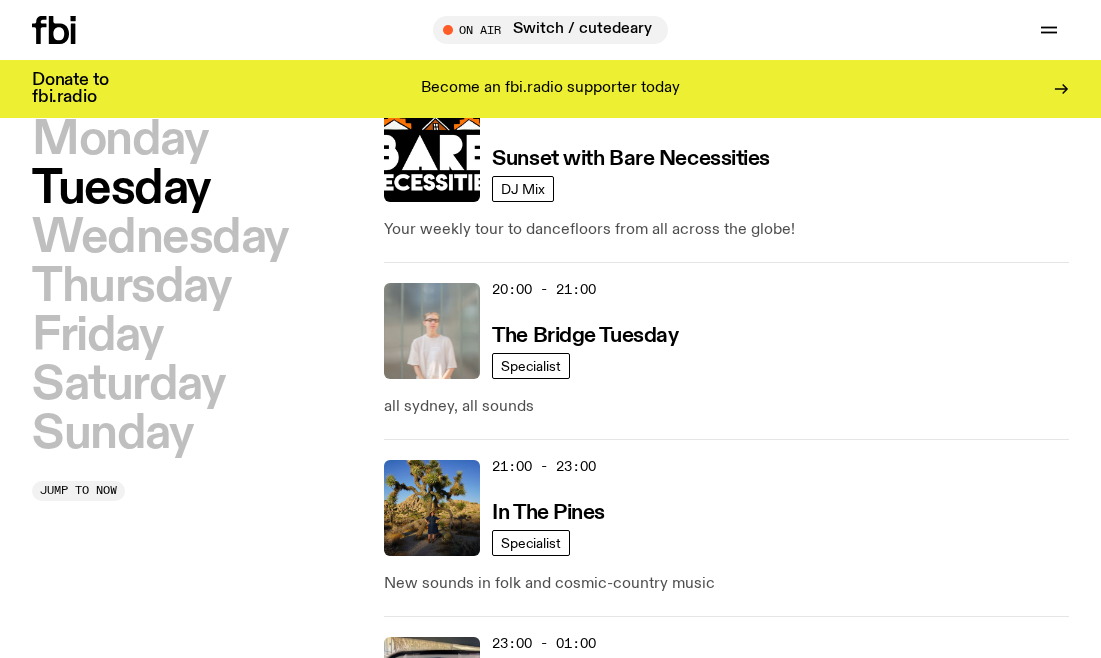 scroll, scrollTop: 1209, scrollLeft: 0, axis: vertical 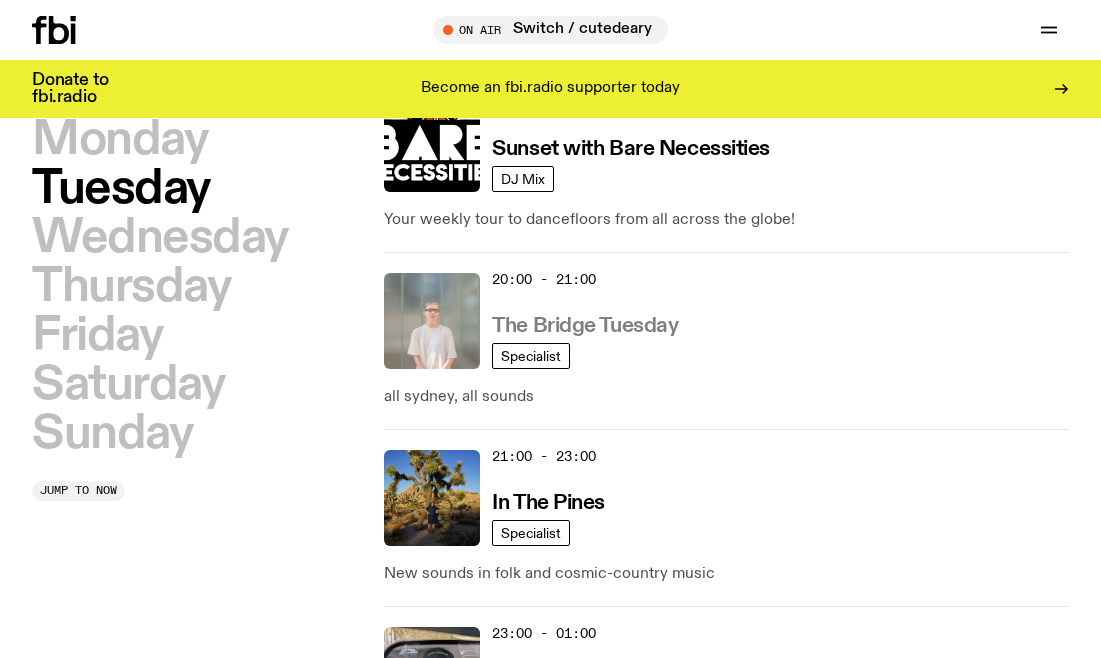 click on "The Bridge Tuesday" at bounding box center [585, 326] 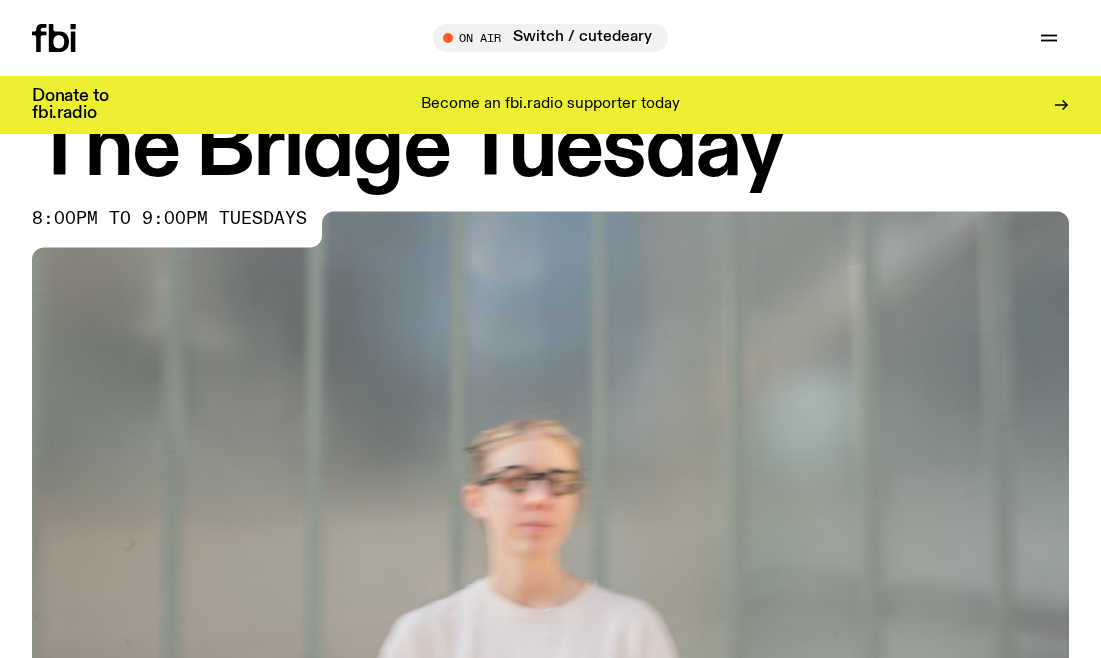 scroll, scrollTop: 0, scrollLeft: 0, axis: both 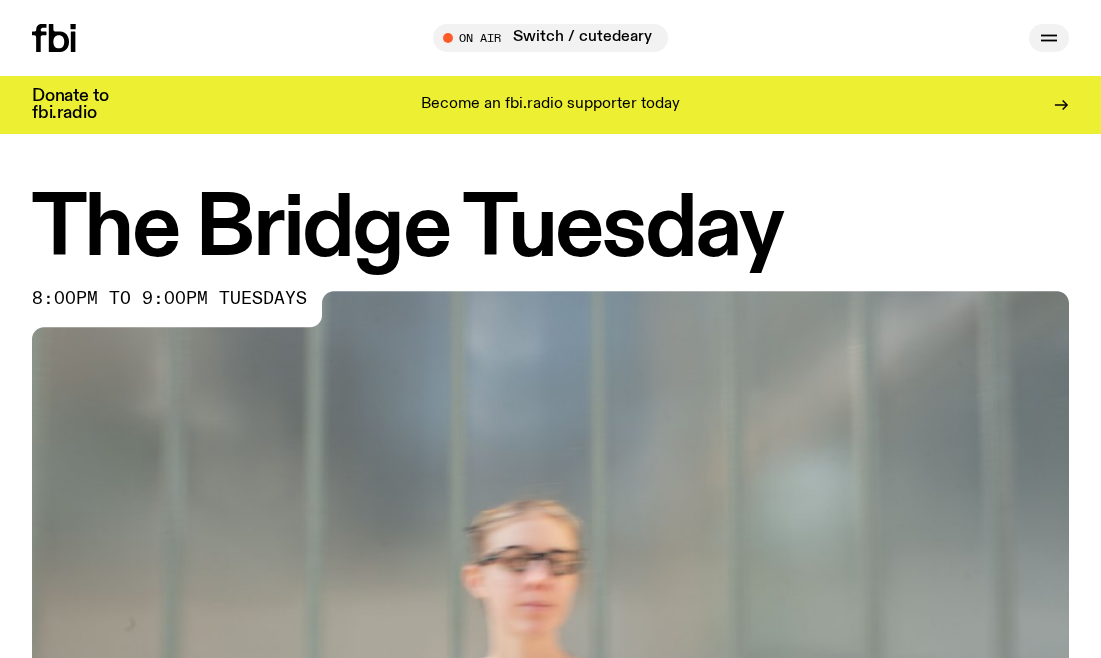 click 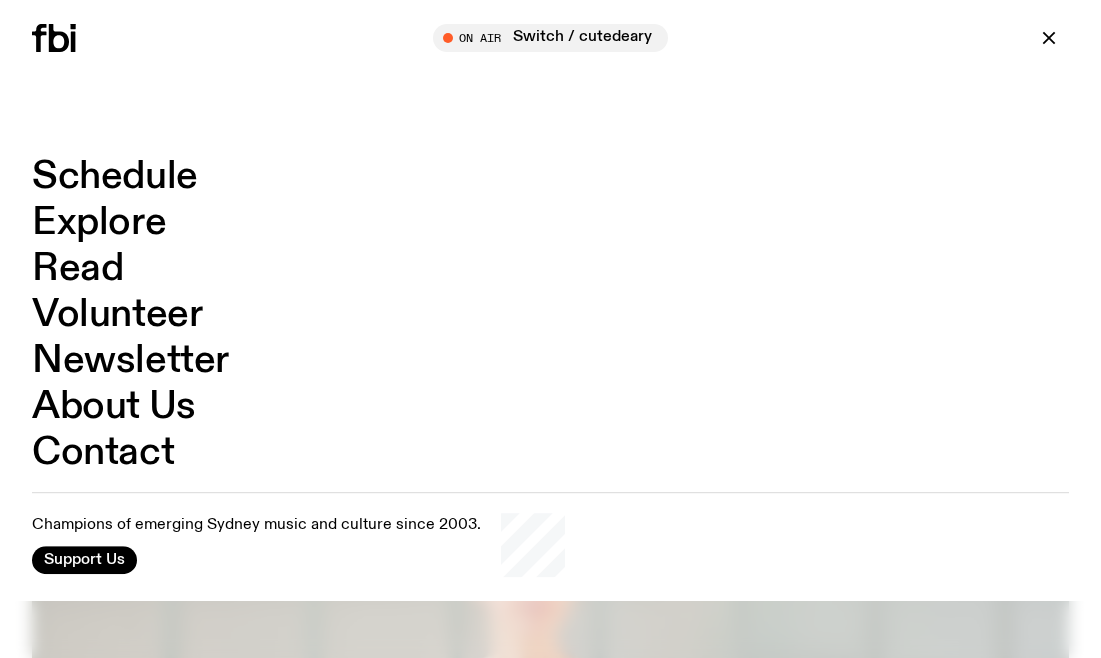 click on "Schedule" at bounding box center (115, 177) 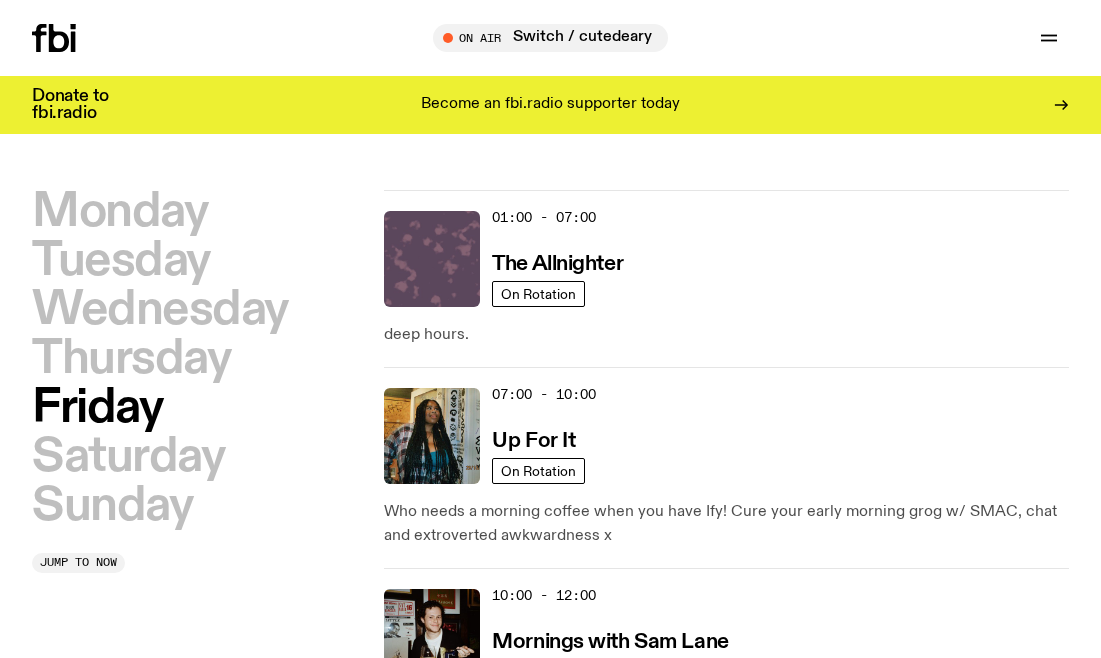 click 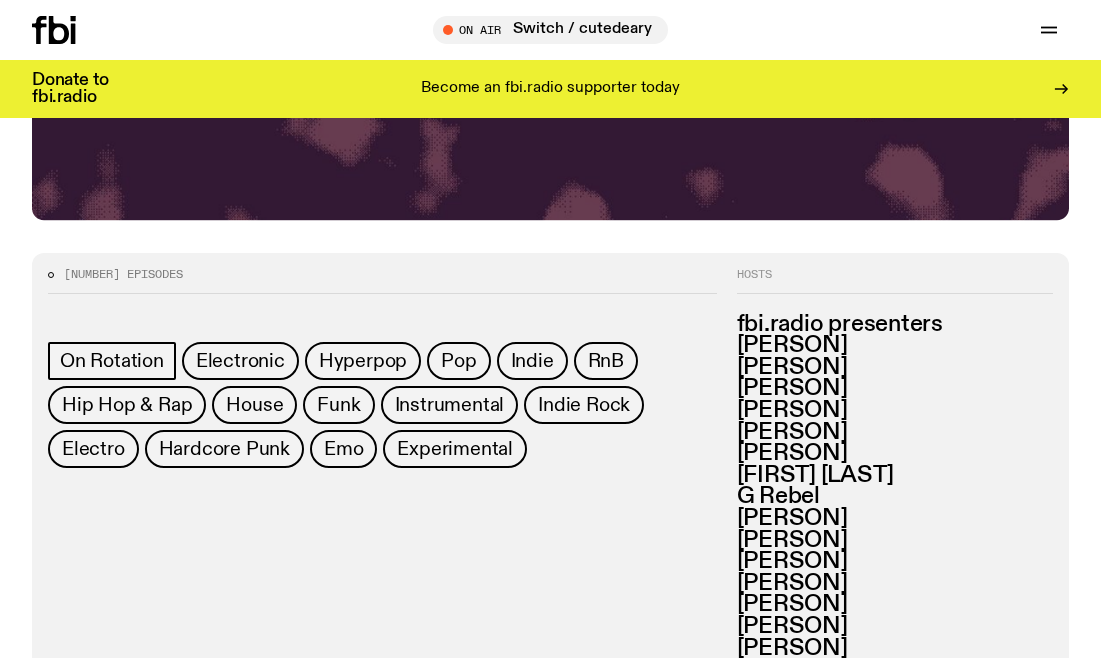 scroll, scrollTop: 559, scrollLeft: 0, axis: vertical 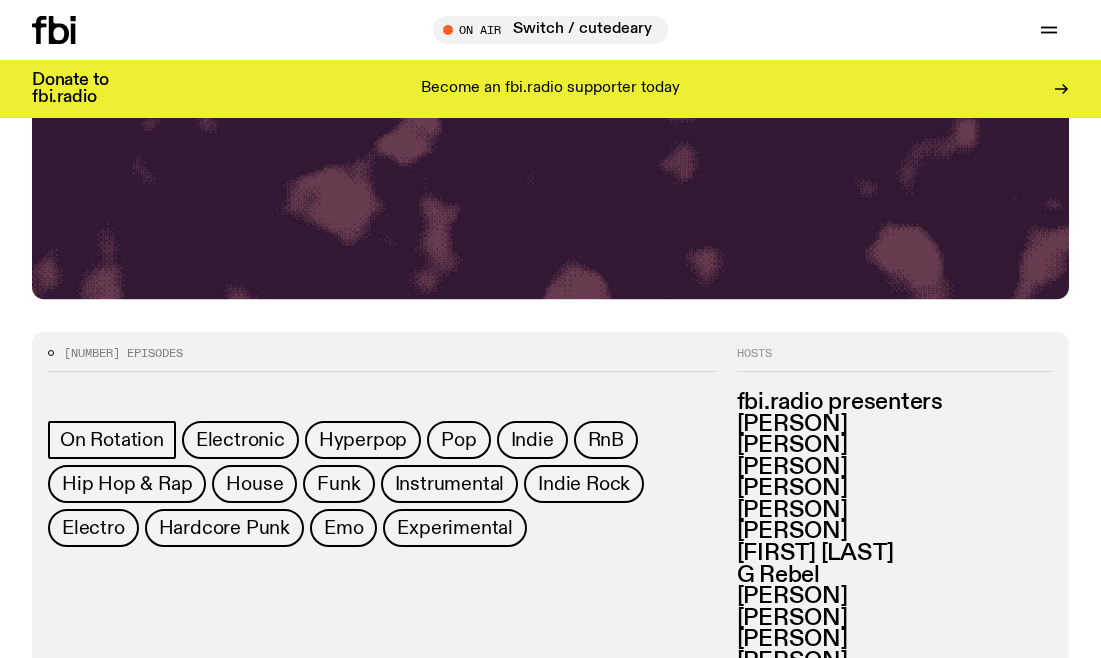 click on "[PERSON]" at bounding box center [895, 425] 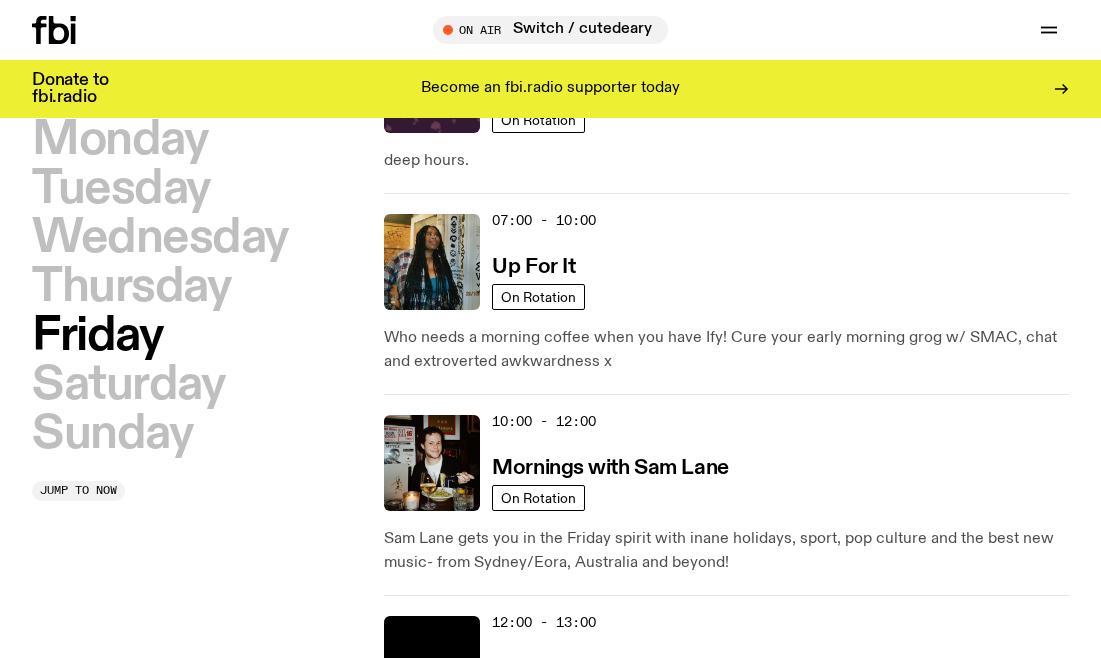 scroll, scrollTop: 273, scrollLeft: 0, axis: vertical 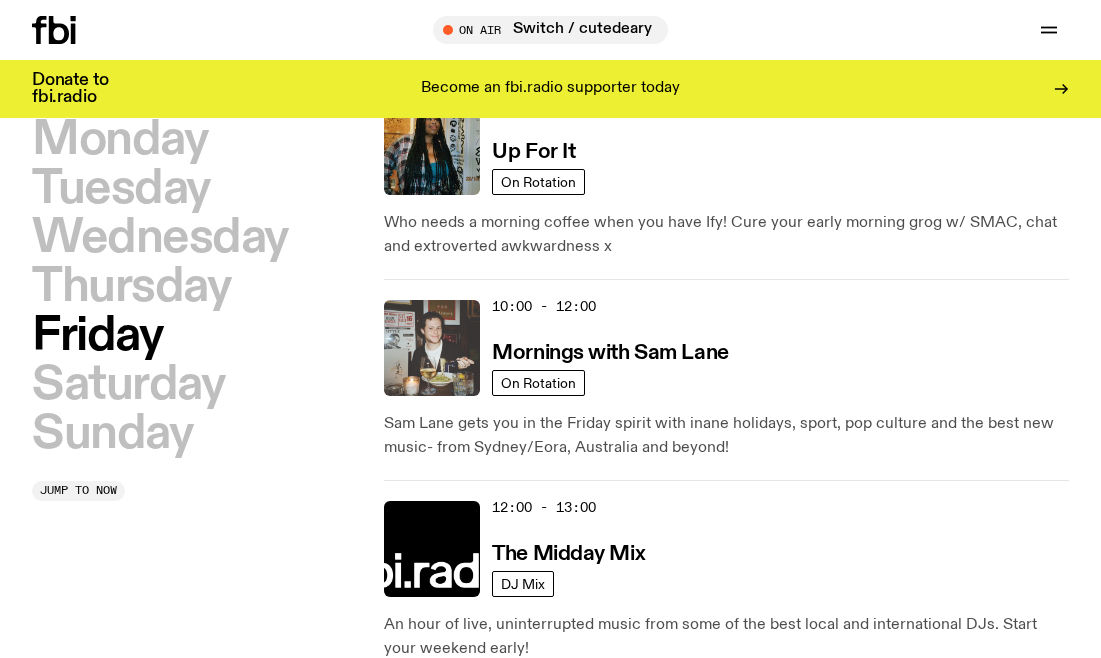 click 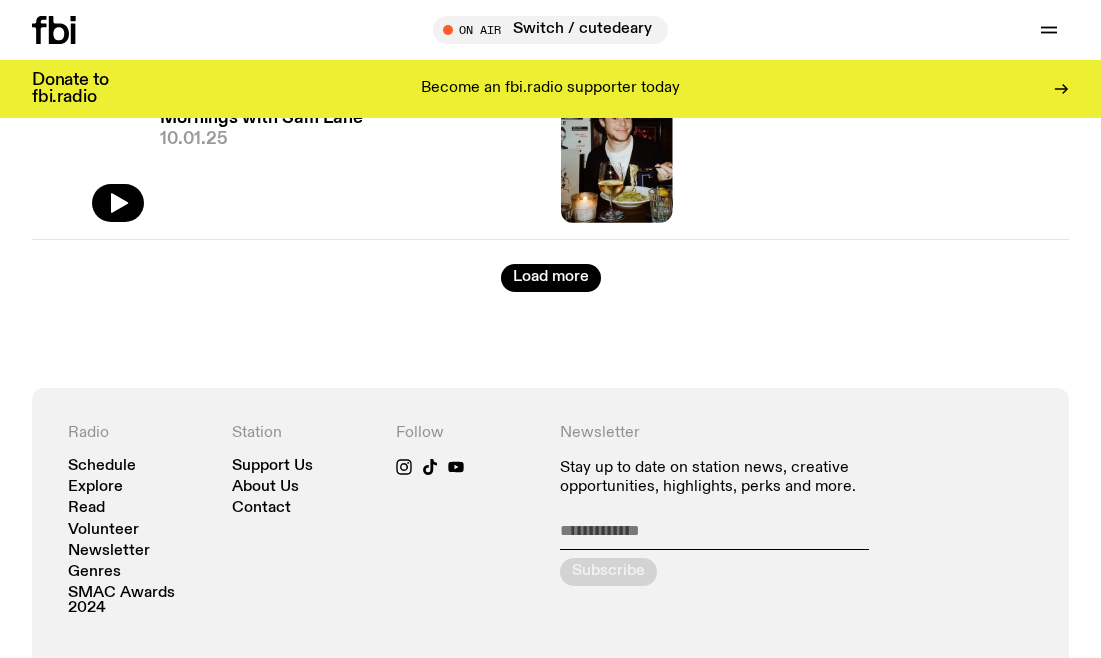 scroll, scrollTop: 3627, scrollLeft: 0, axis: vertical 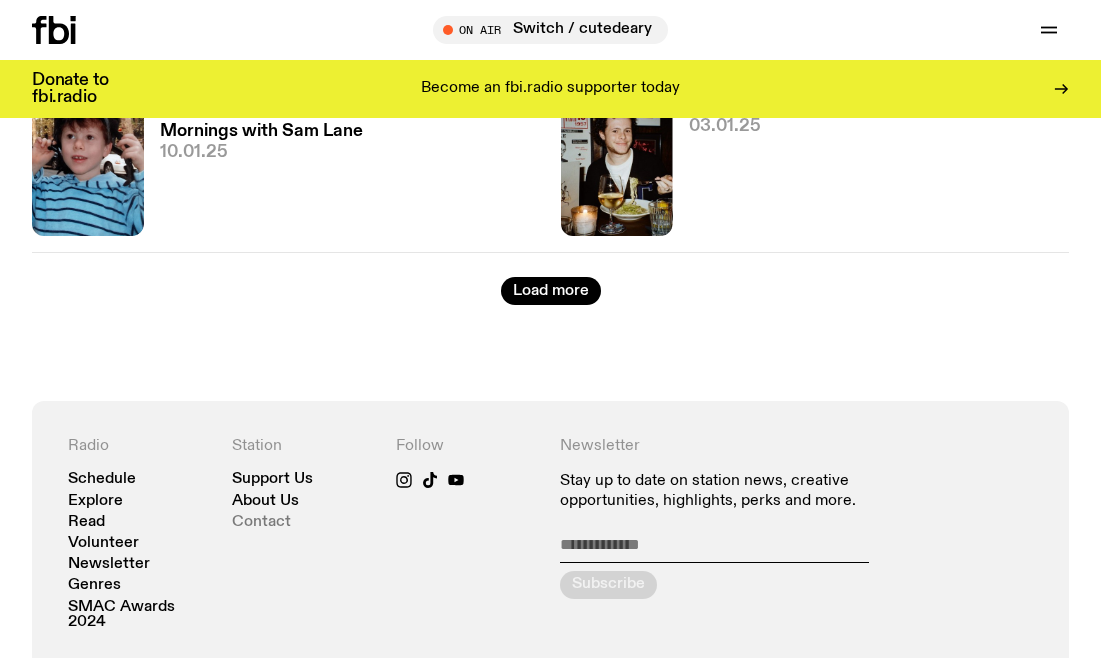 click on "Contact" 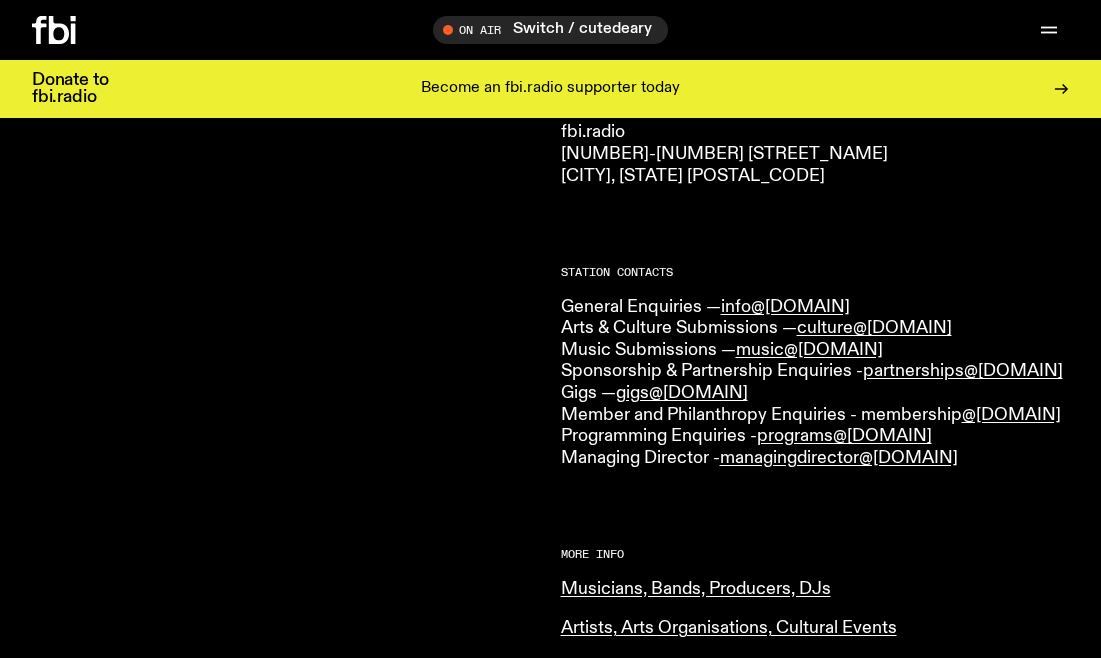 scroll, scrollTop: 436, scrollLeft: 0, axis: vertical 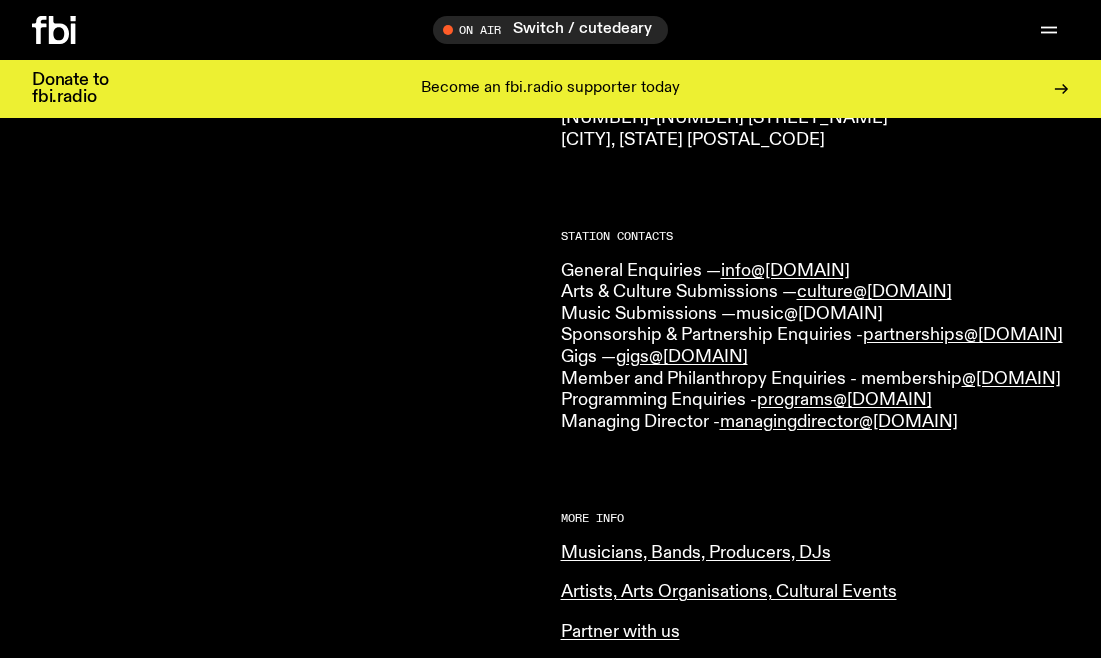 click on "music@[DOMAIN]" 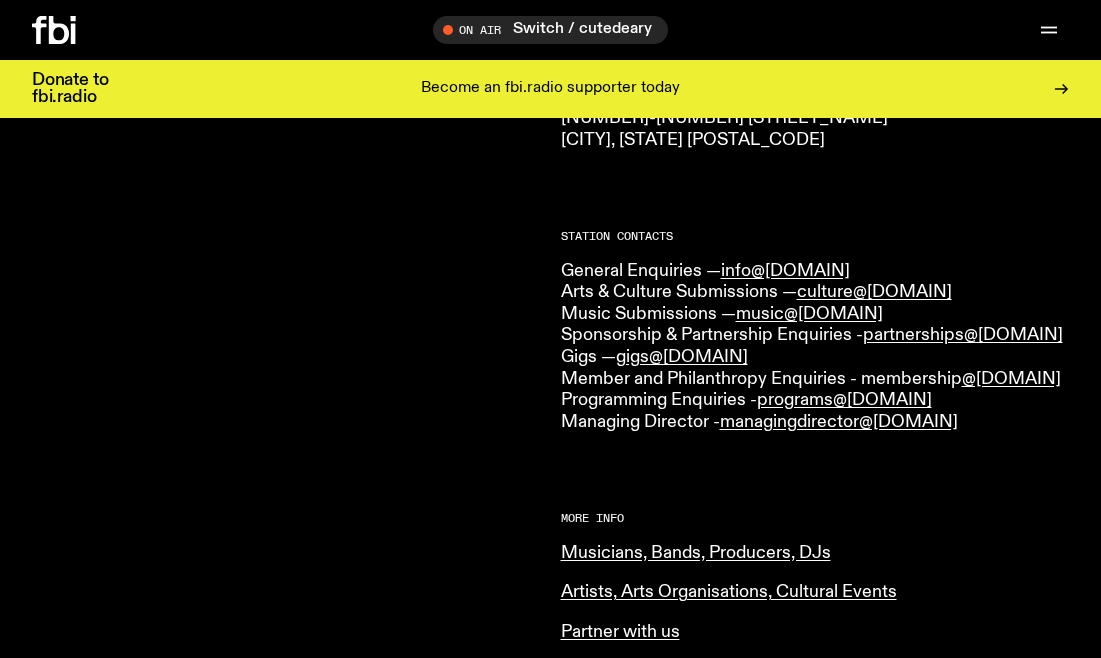 scroll, scrollTop: 0, scrollLeft: 0, axis: both 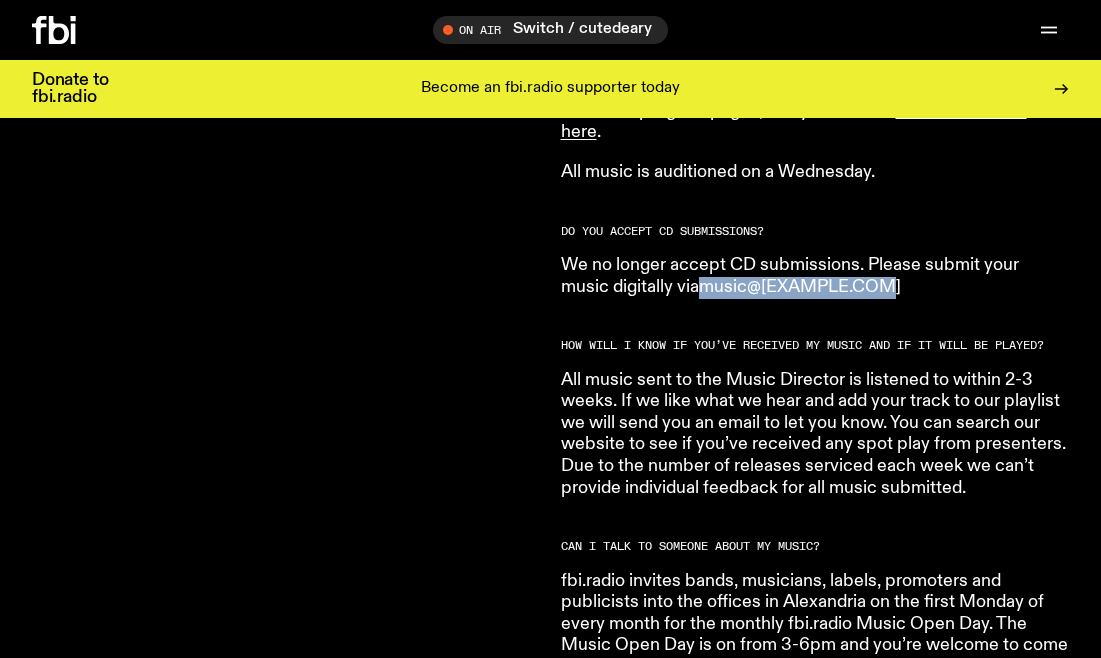 drag, startPoint x: 821, startPoint y: 292, endPoint x: 657, endPoint y: 290, distance: 164.01219 